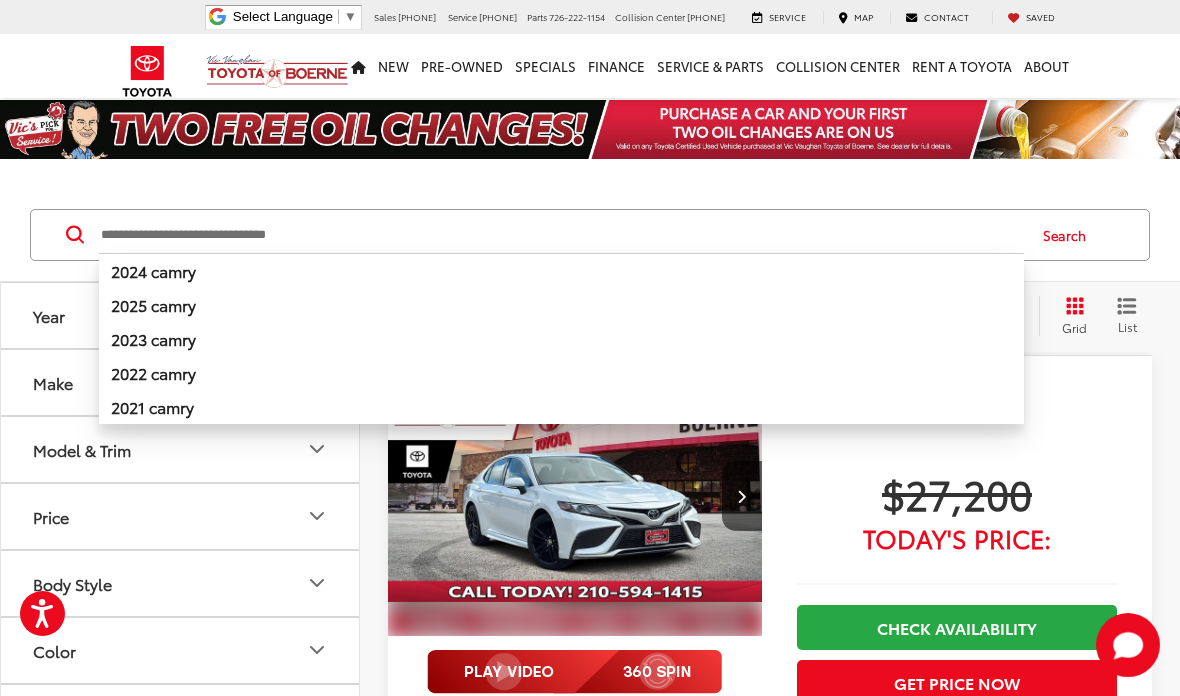 scroll, scrollTop: 120, scrollLeft: 0, axis: vertical 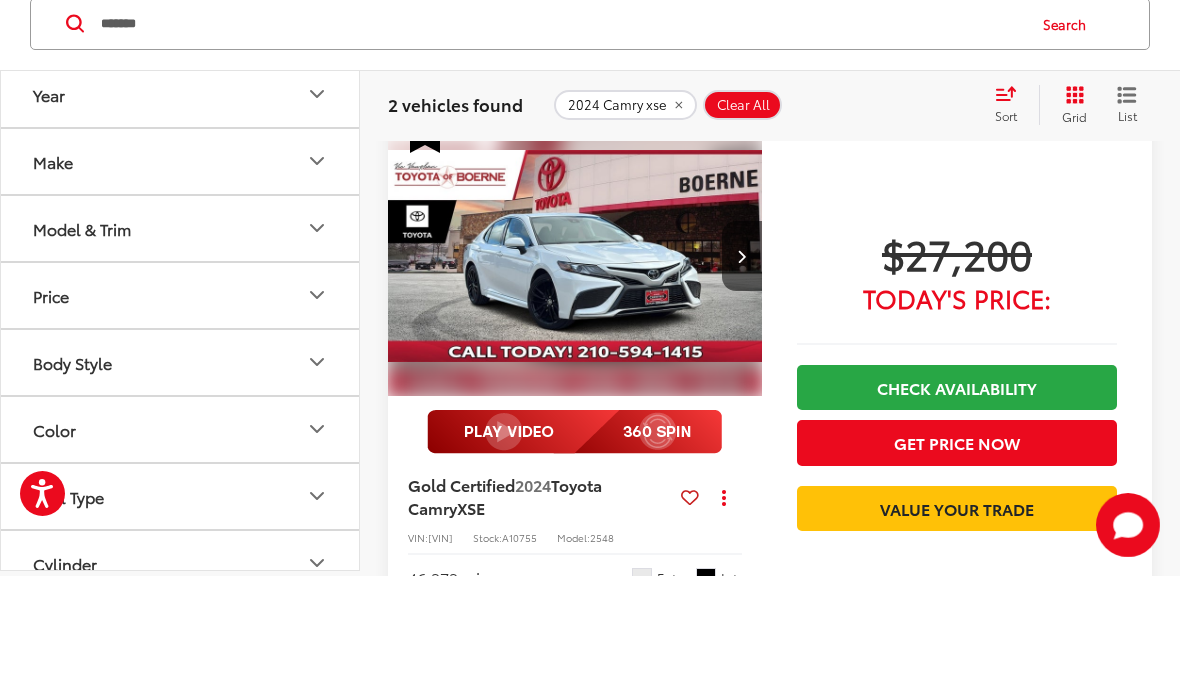 type on "*******" 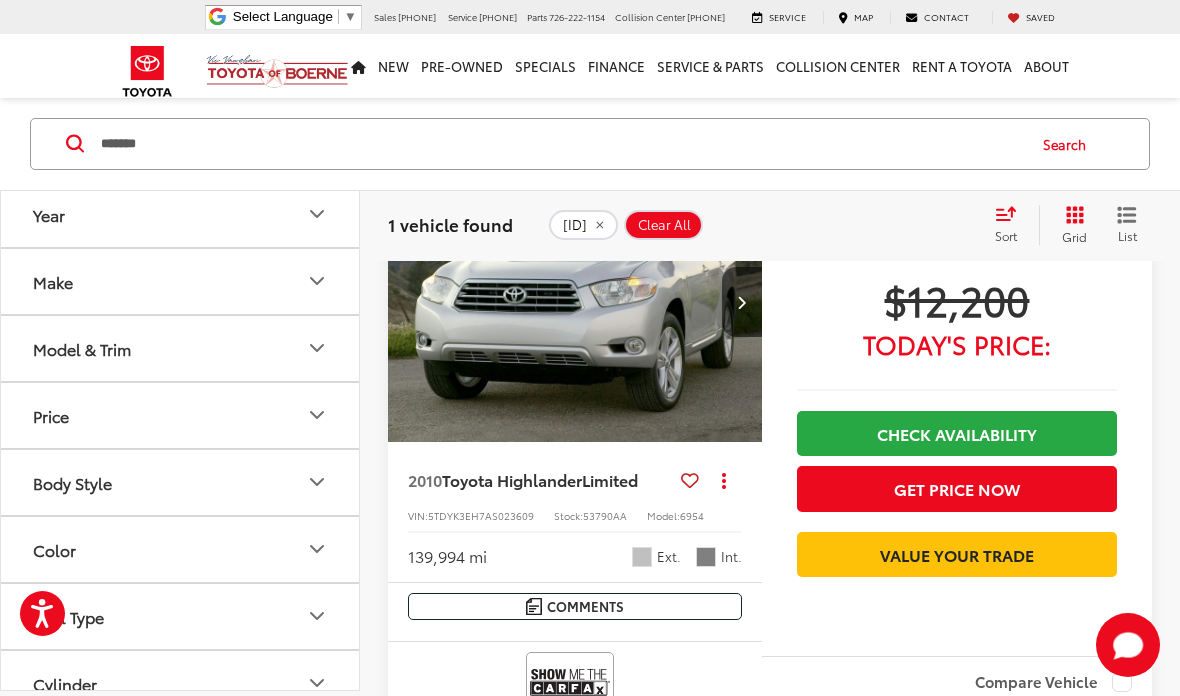 scroll, scrollTop: 174, scrollLeft: 0, axis: vertical 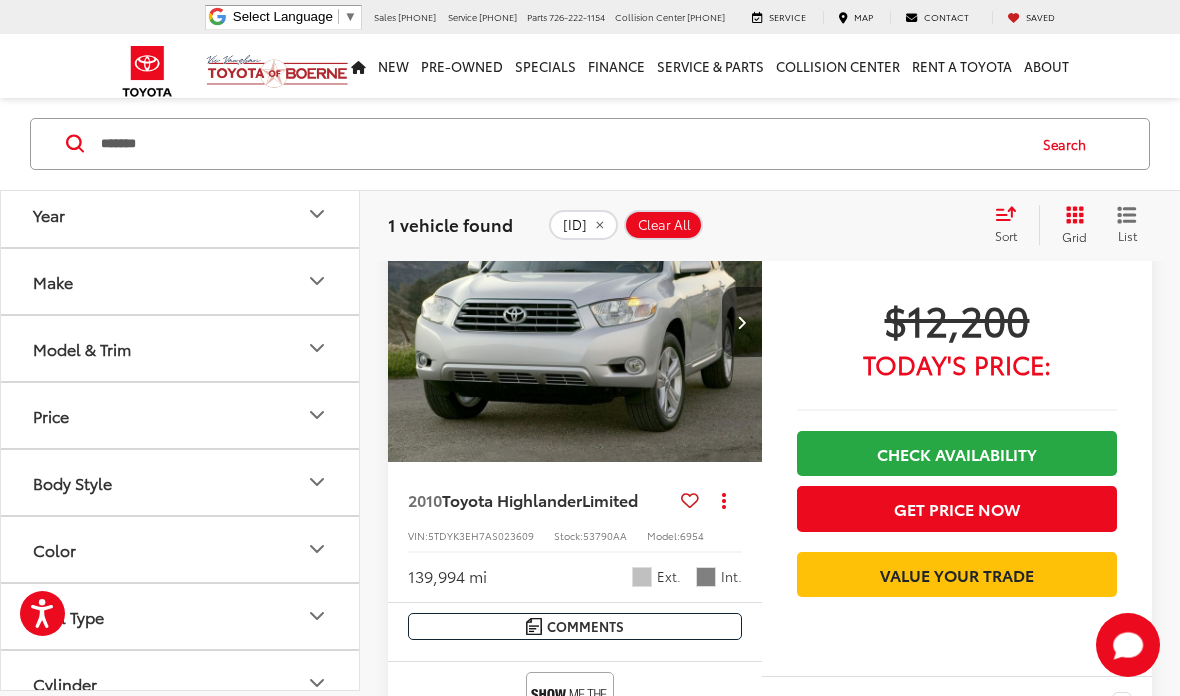 click at bounding box center [575, 322] 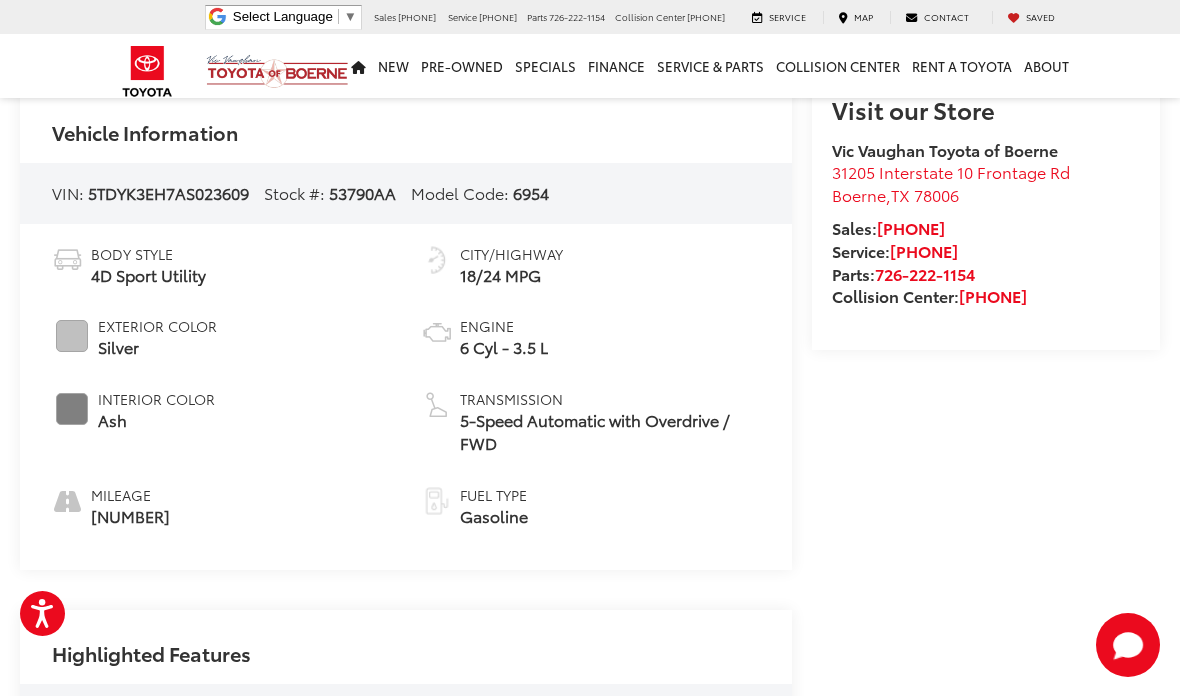 scroll, scrollTop: 591, scrollLeft: 0, axis: vertical 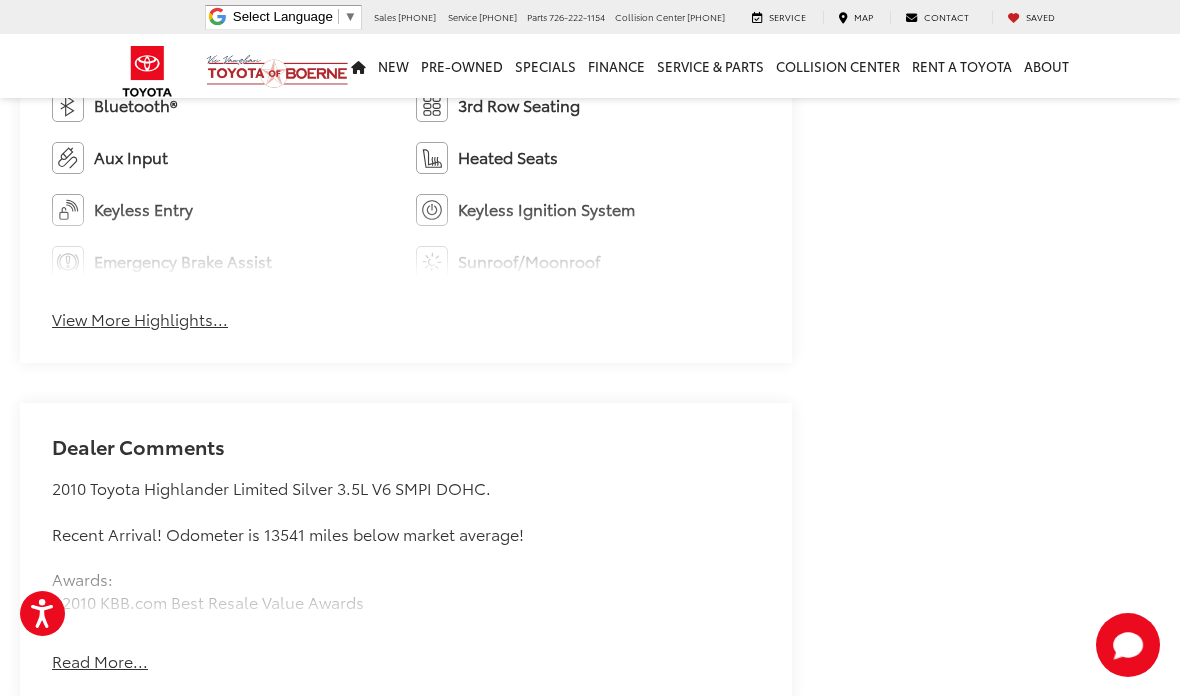 click on "Read More..." at bounding box center [100, 661] 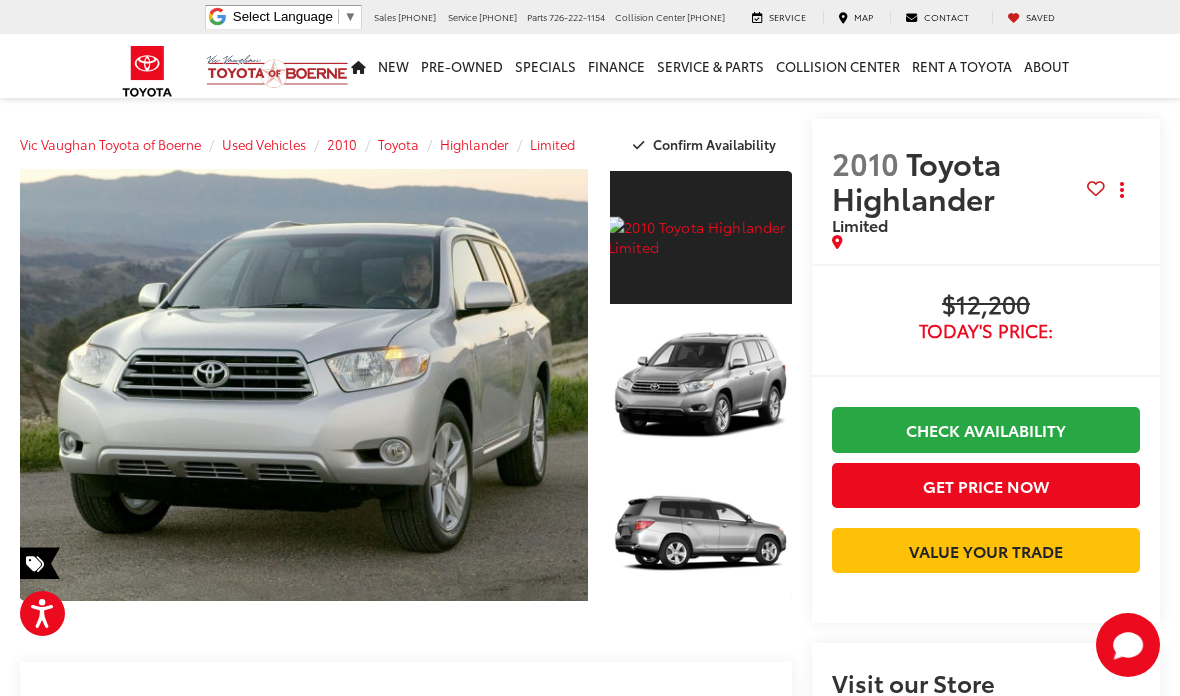 scroll, scrollTop: 0, scrollLeft: 0, axis: both 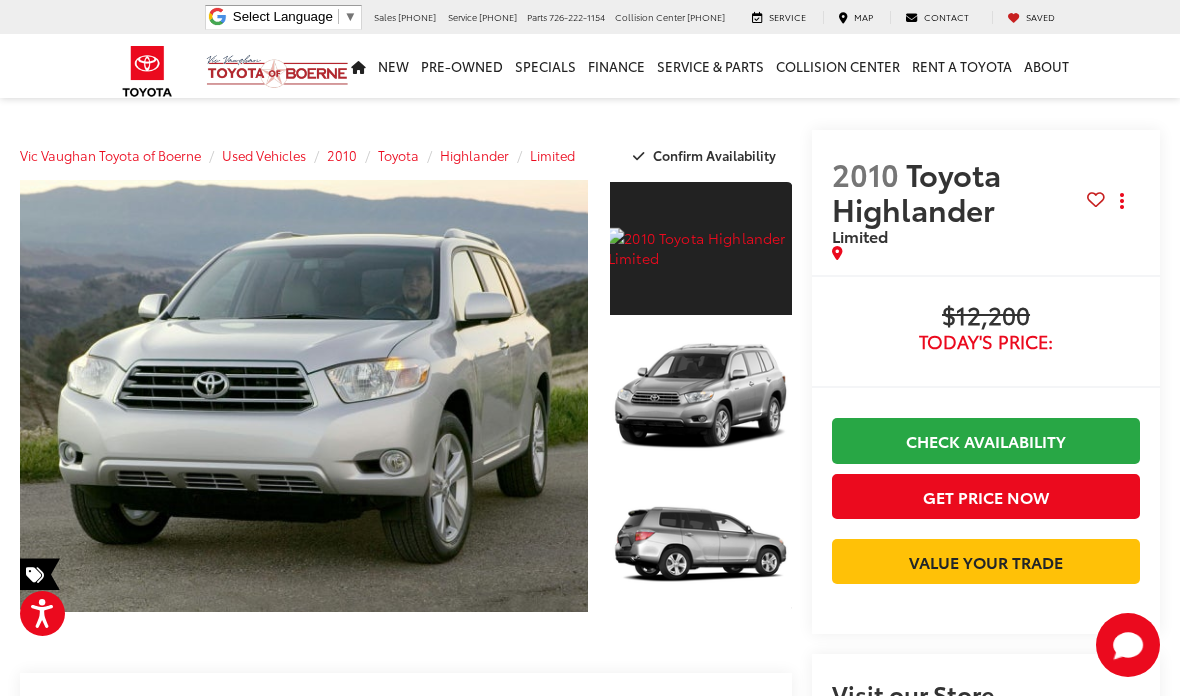 click at bounding box center (959, 253) 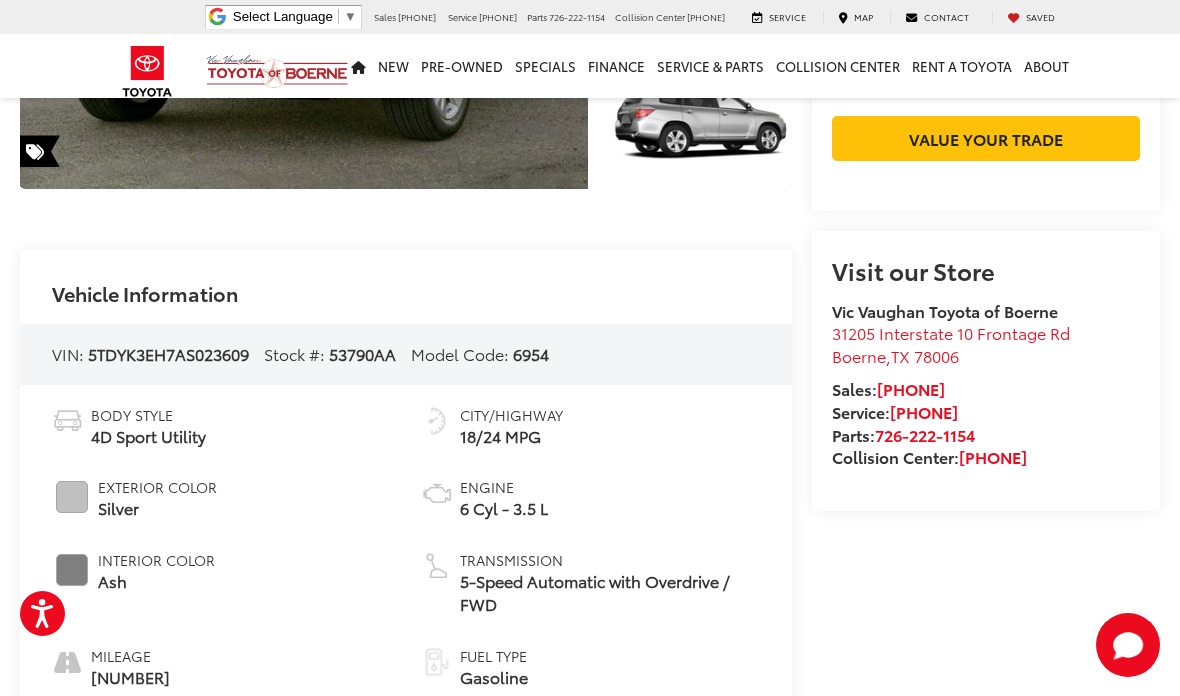 scroll, scrollTop: 425, scrollLeft: 0, axis: vertical 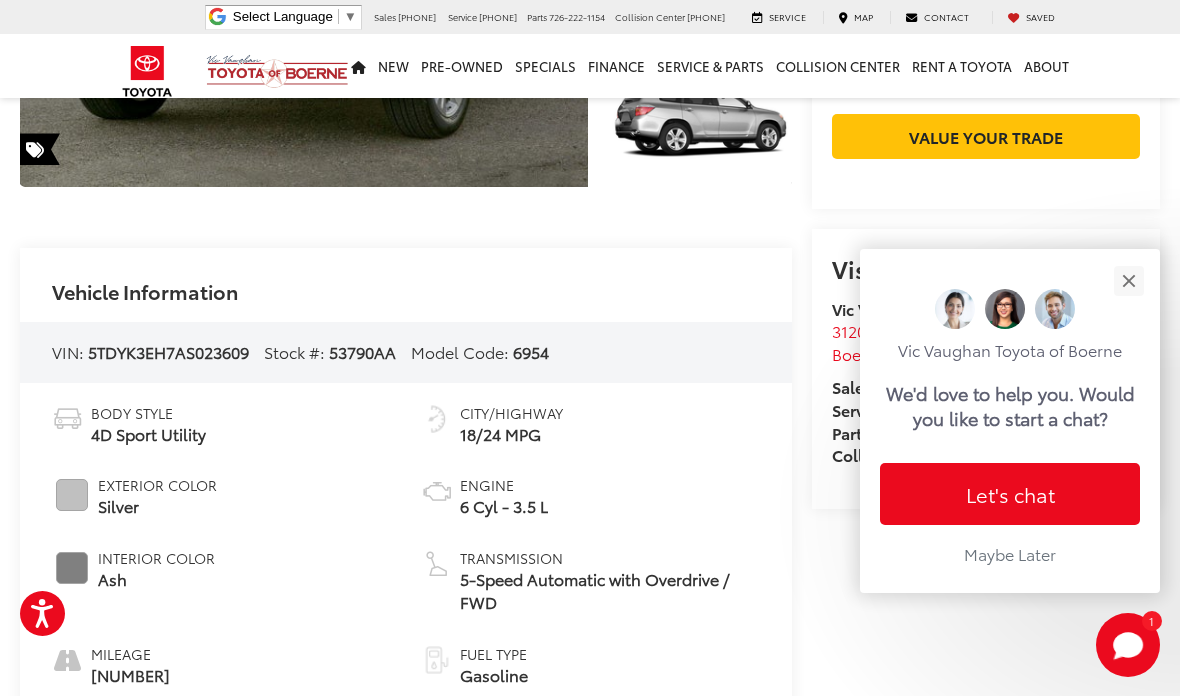 click at bounding box center (1128, 280) 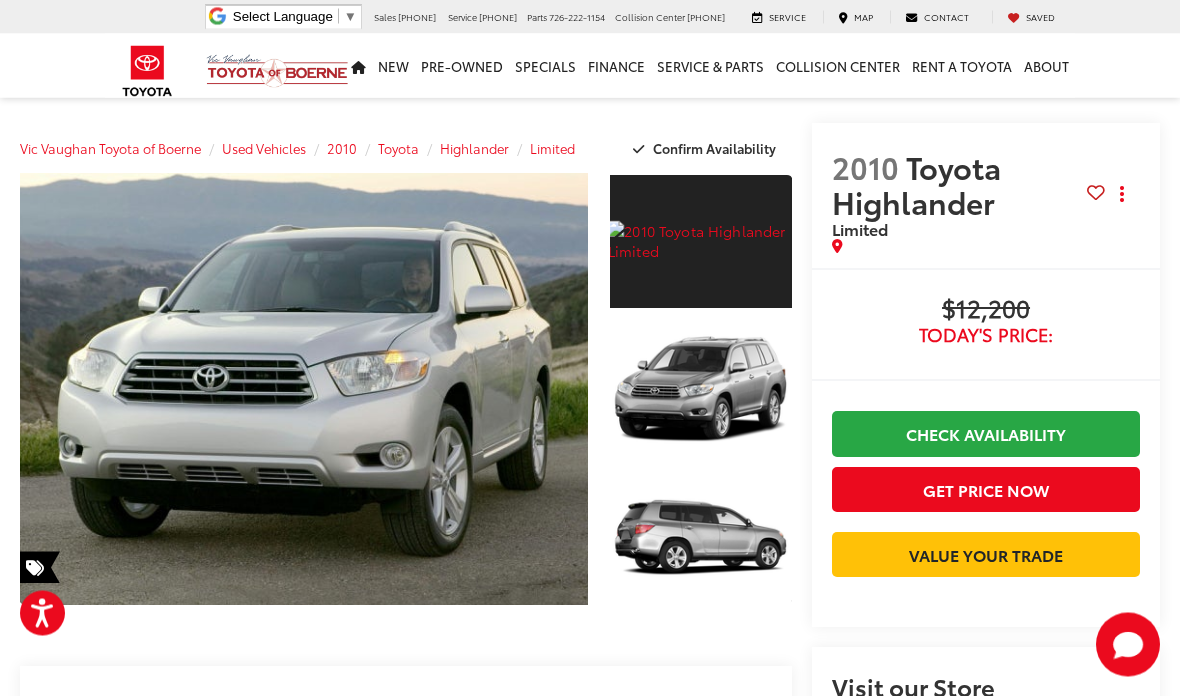 scroll, scrollTop: 0, scrollLeft: 0, axis: both 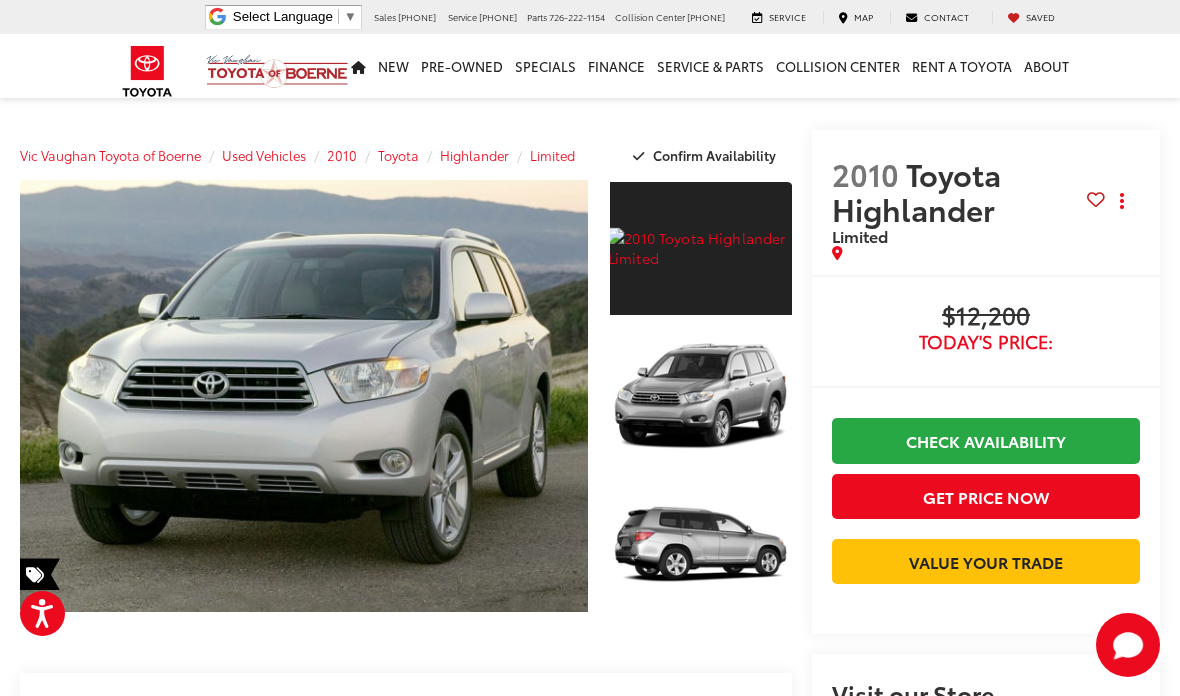 click on "Vic Vaughan Toyota of Boerne
Used Vehicles
2010
Toyota
Highlander
Limited
Confirm Availability
Photos
1
/
4
2010   Toyota Highlander
1
/
4
2010
Toyota Highlander
Limited
Copy Link
Share
Print
Buy
$12,200
Today's Price:
Check Availability
Get Price Now
Value Your Trade
$12,200
Today's Price:" at bounding box center (590, 1740) 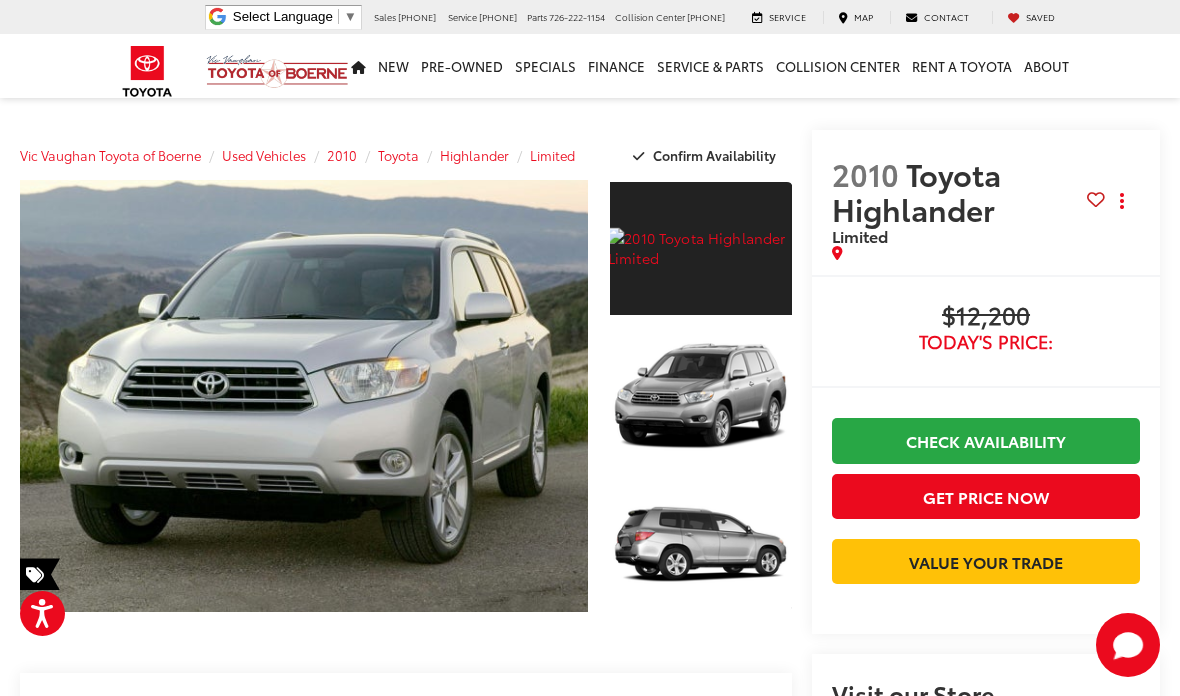 click on "Vic Vaughan Toyota of Boerne
Used Vehicles
2010
Toyota
Highlander
Limited
Confirm Availability
Photos
1
/
4
2010   Toyota Highlander
1
/
4
2010
Toyota Highlander
Limited
Copy Link
Share
Print
Buy
$12,200
Today's Price:
Check Availability
Get Price Now
Value Your Trade
$12,200
Today's Price:" at bounding box center [590, 1740] 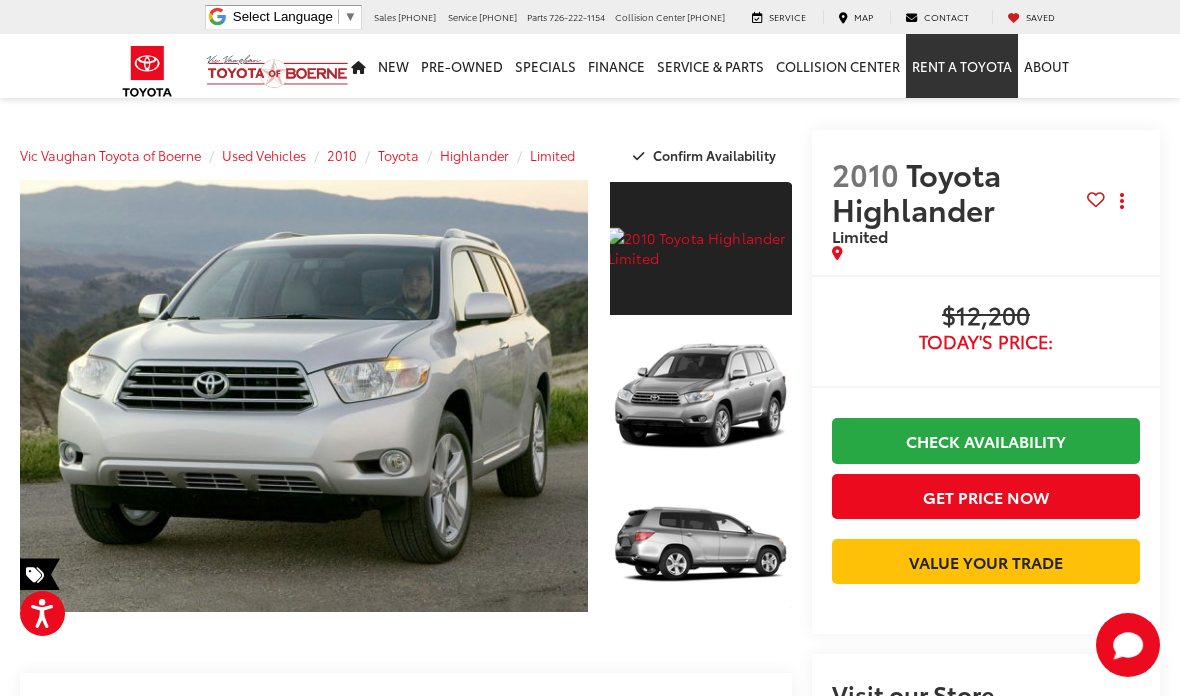 click on "Rent a Toyota" at bounding box center (962, 66) 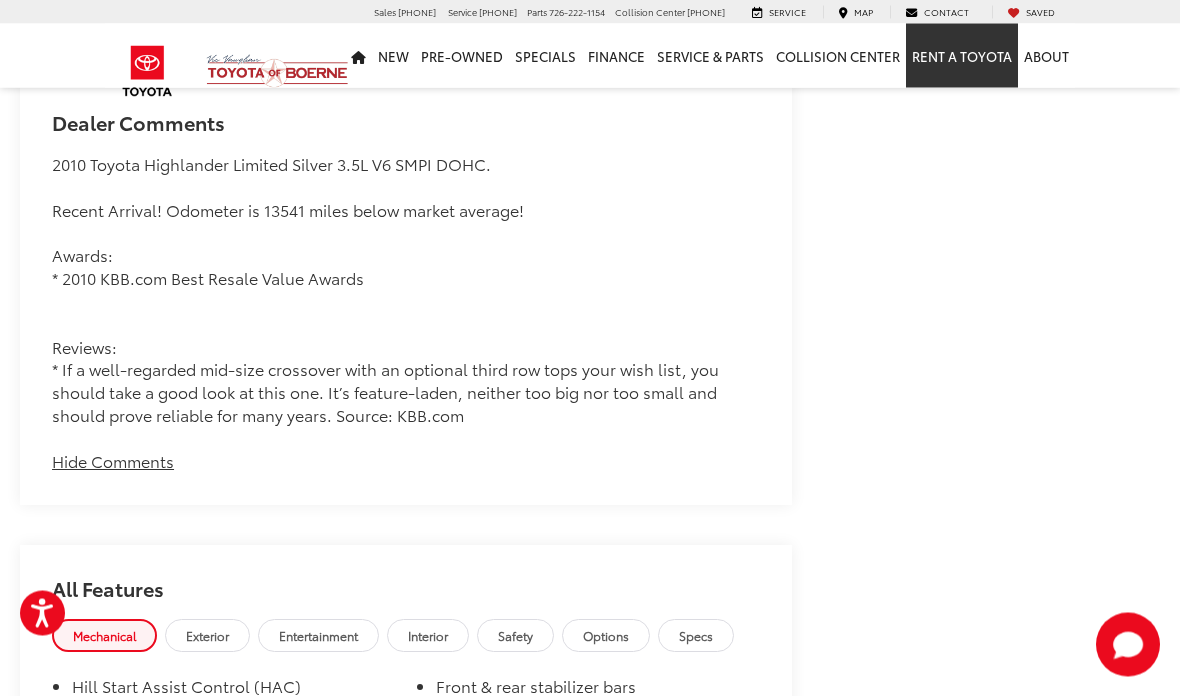 scroll, scrollTop: 1576, scrollLeft: 0, axis: vertical 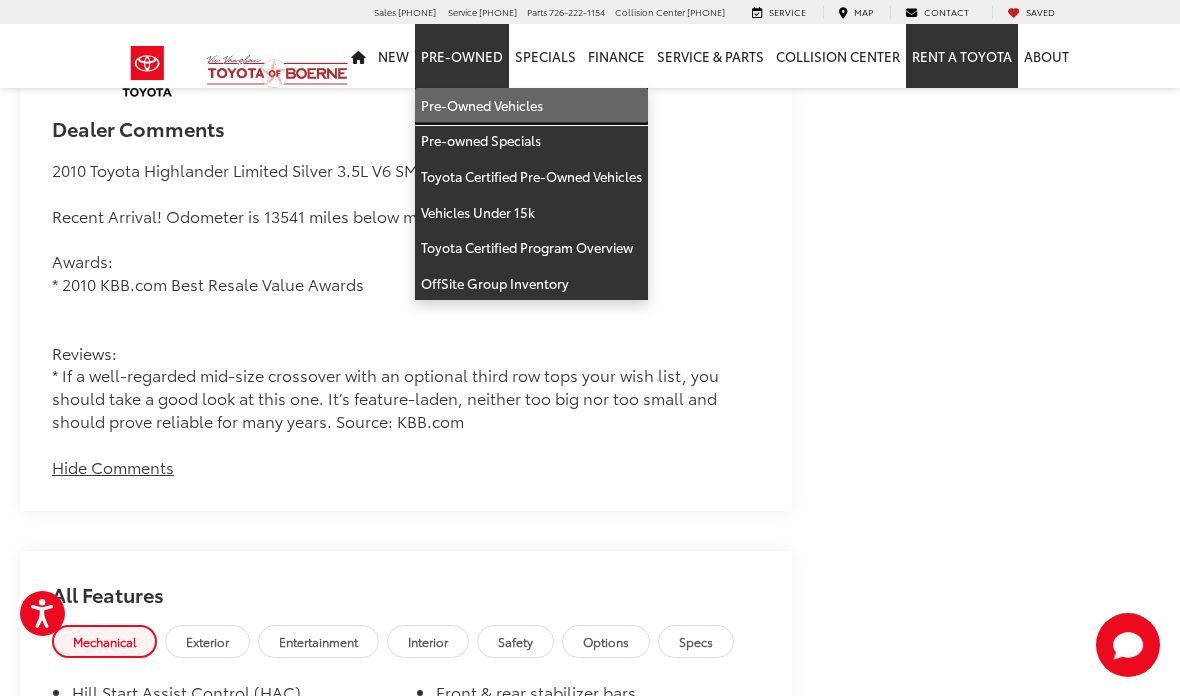 click on "Pre-Owned Vehicles" at bounding box center (531, 106) 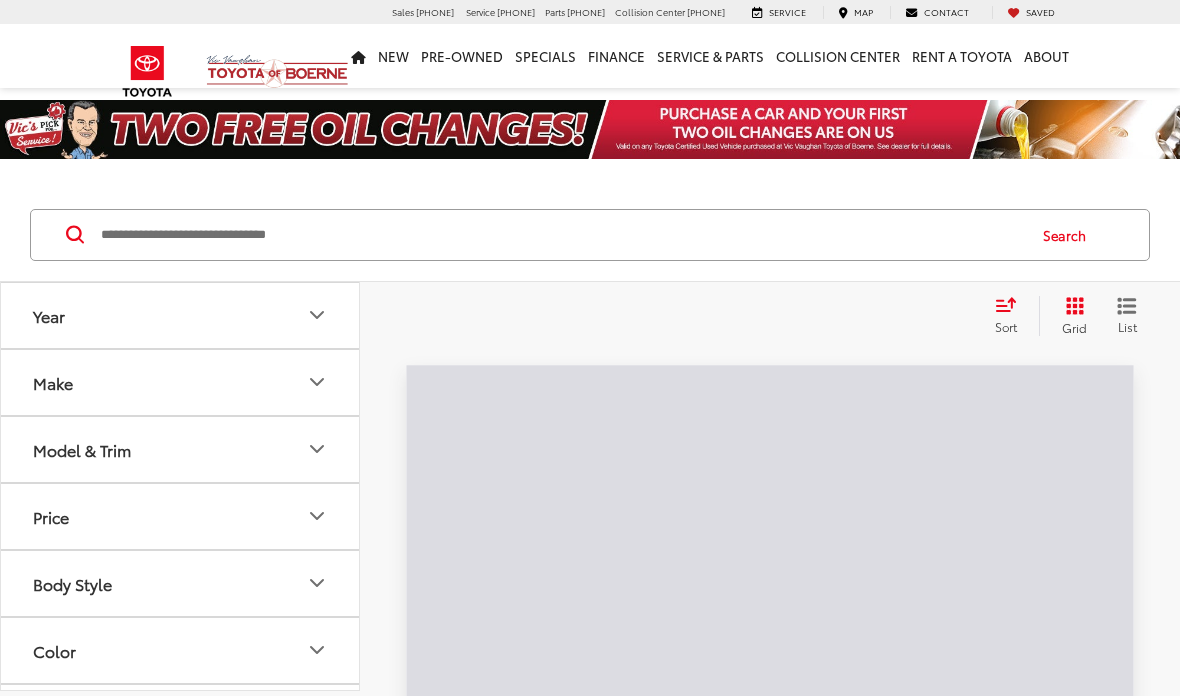 scroll, scrollTop: 0, scrollLeft: 0, axis: both 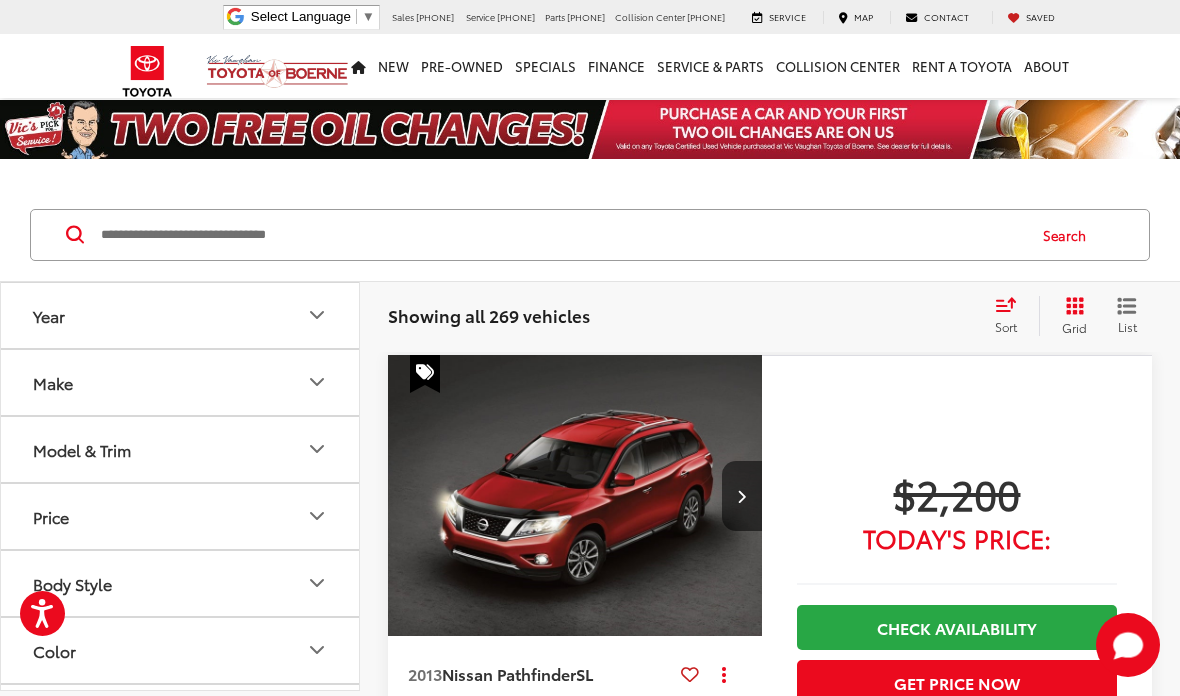 click at bounding box center (561, 235) 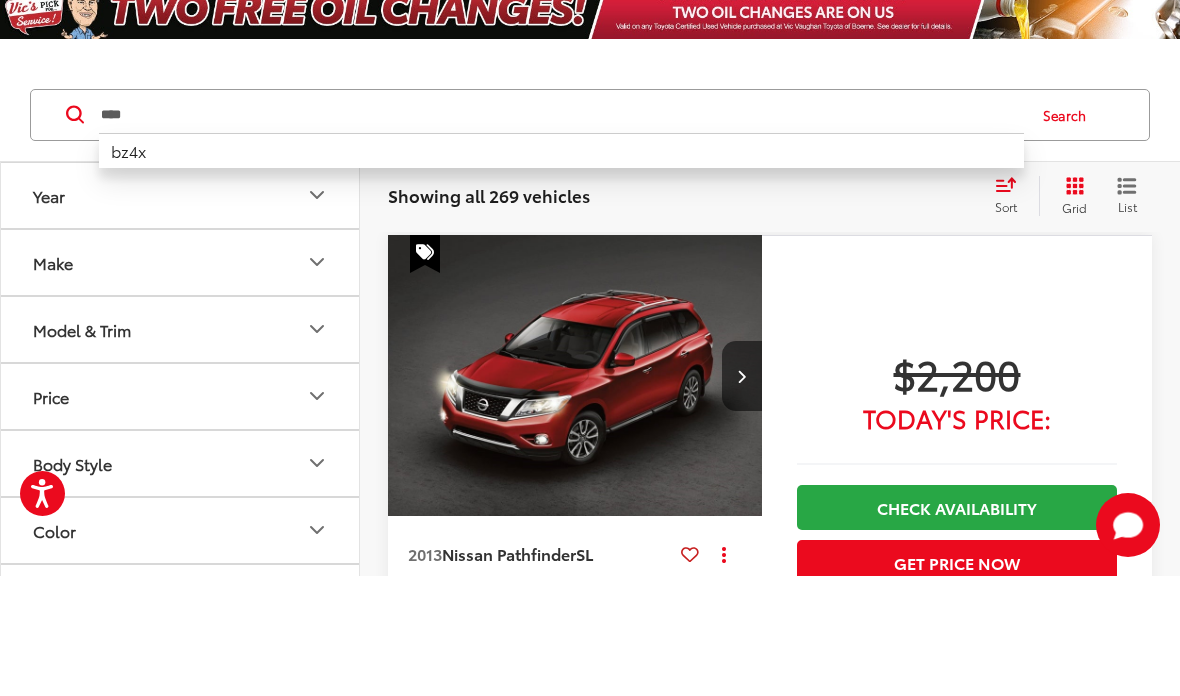 type on "****" 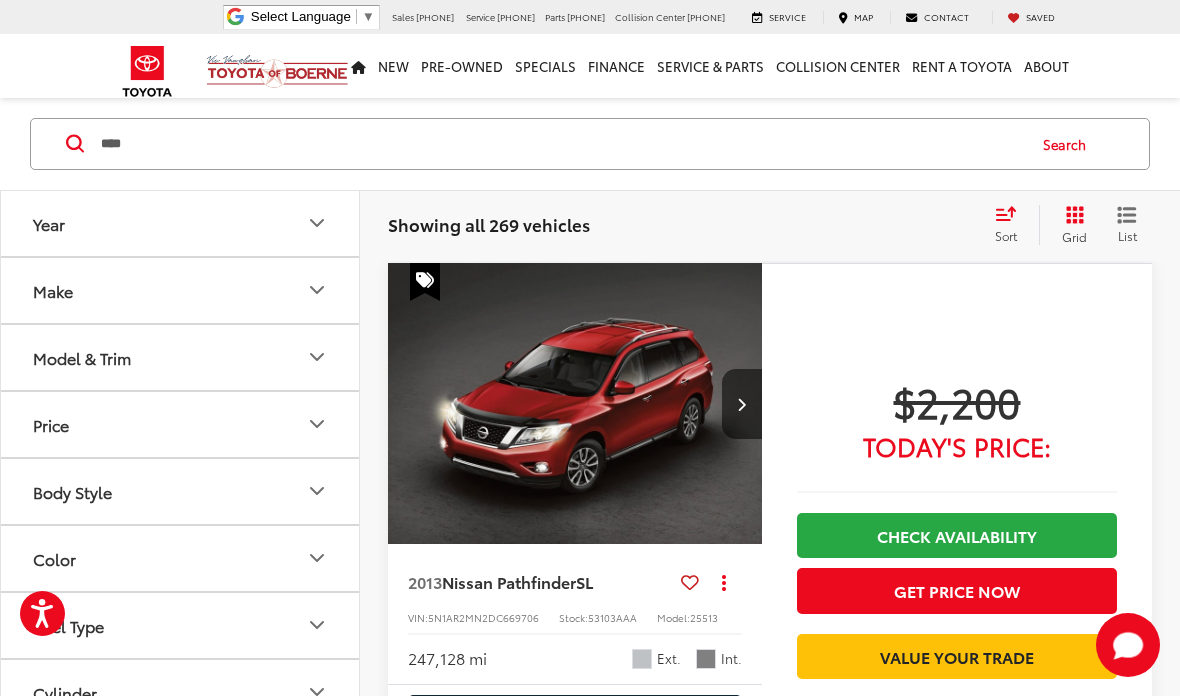 scroll, scrollTop: 91, scrollLeft: 0, axis: vertical 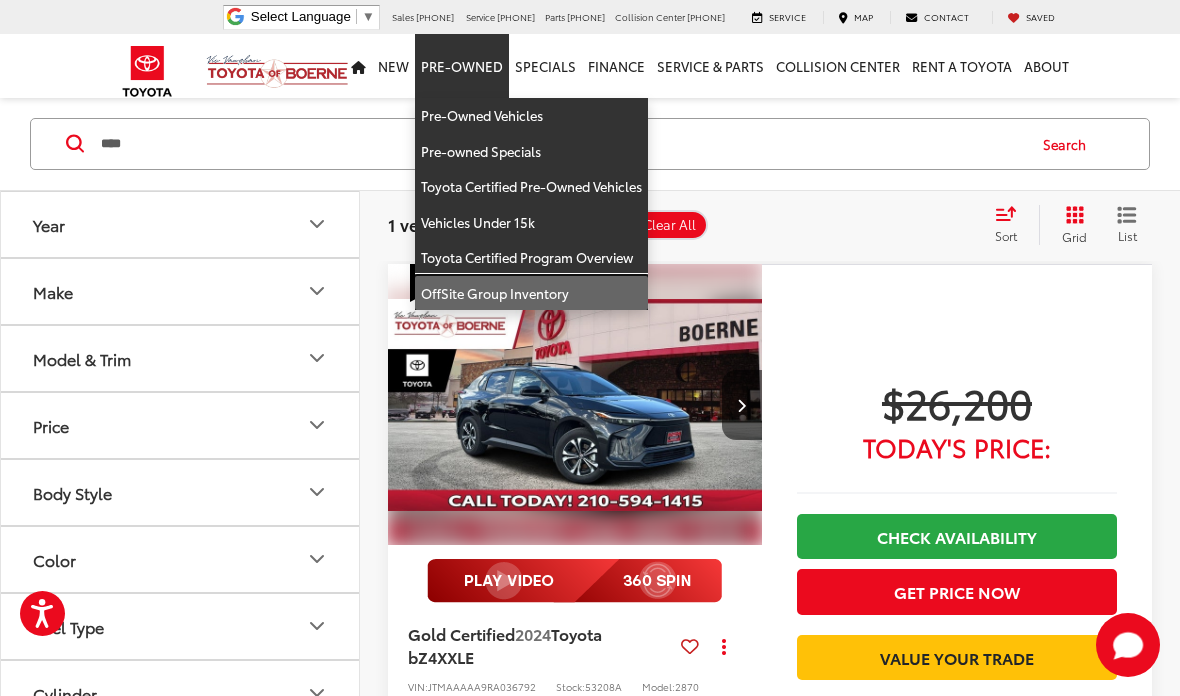 click on "OffSite Group Inventory" at bounding box center [531, 293] 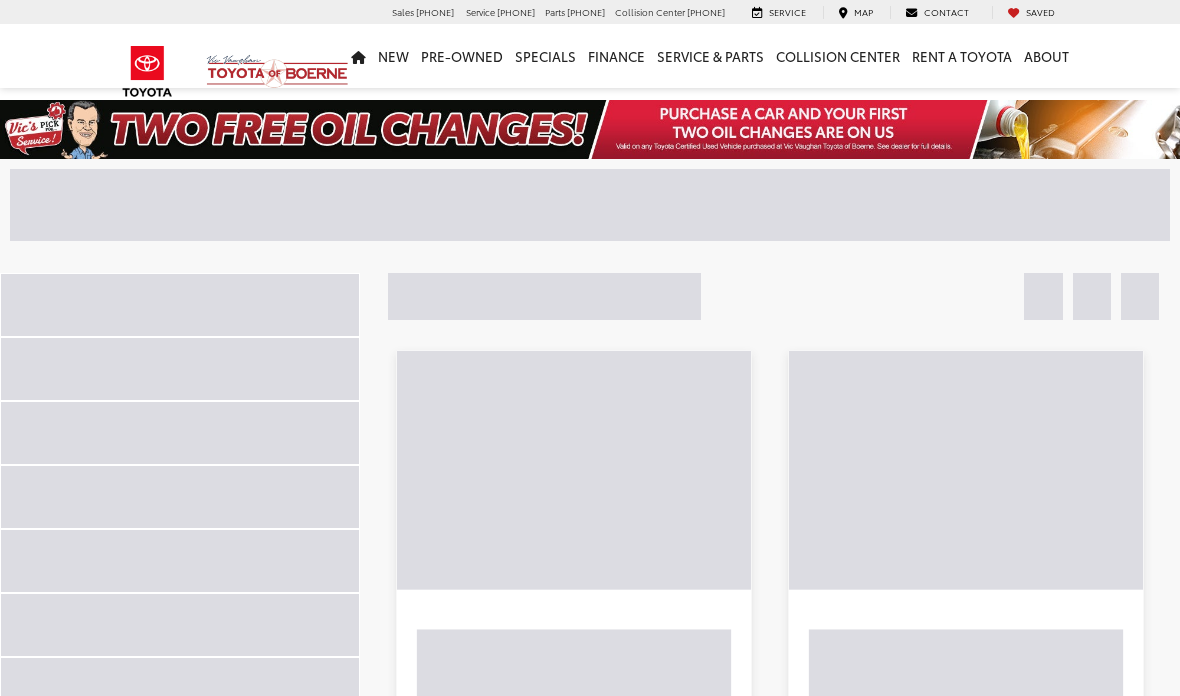 scroll, scrollTop: 0, scrollLeft: 0, axis: both 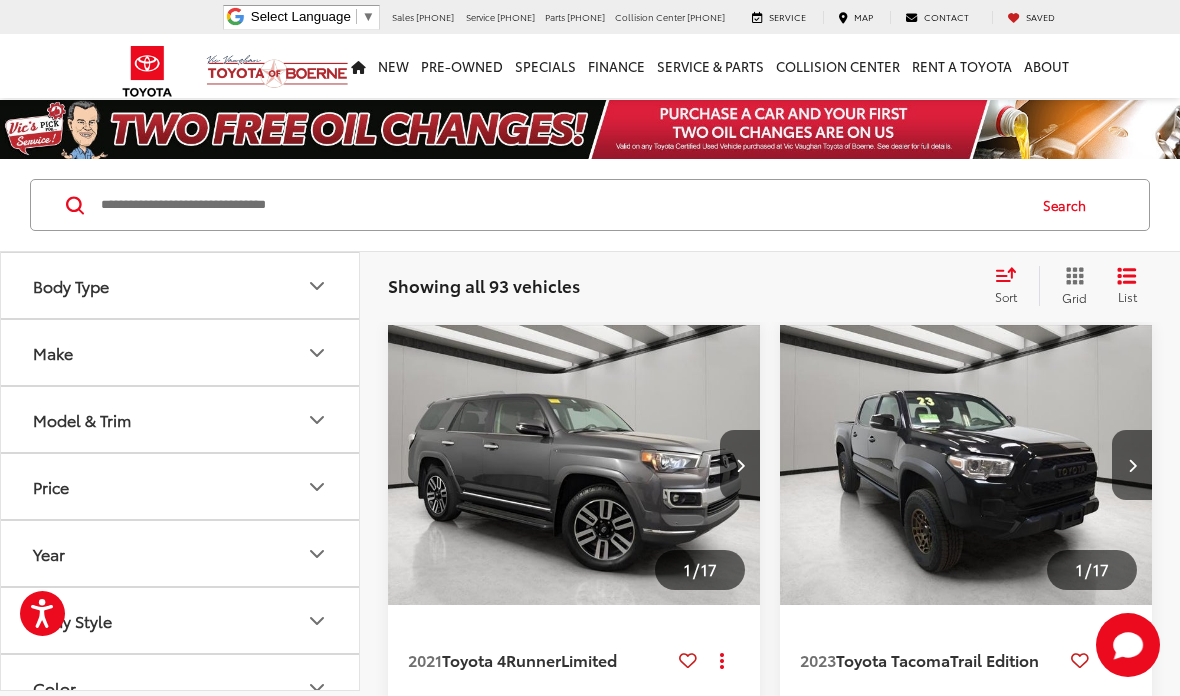 click at bounding box center [561, 205] 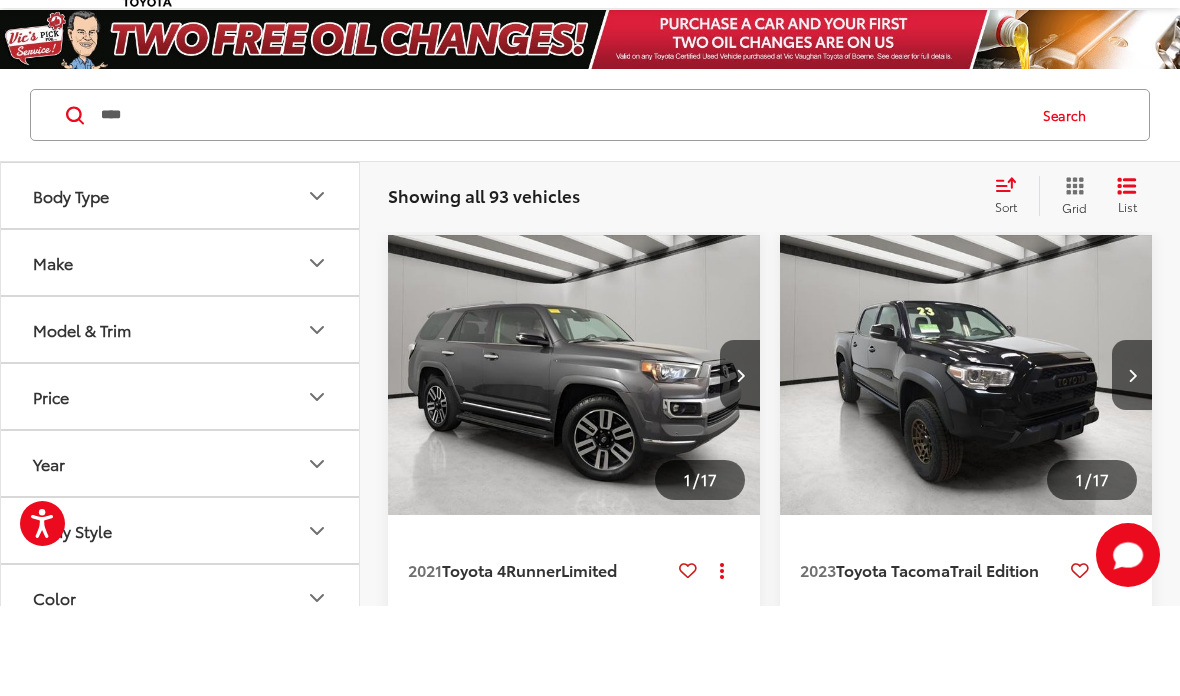 type on "****" 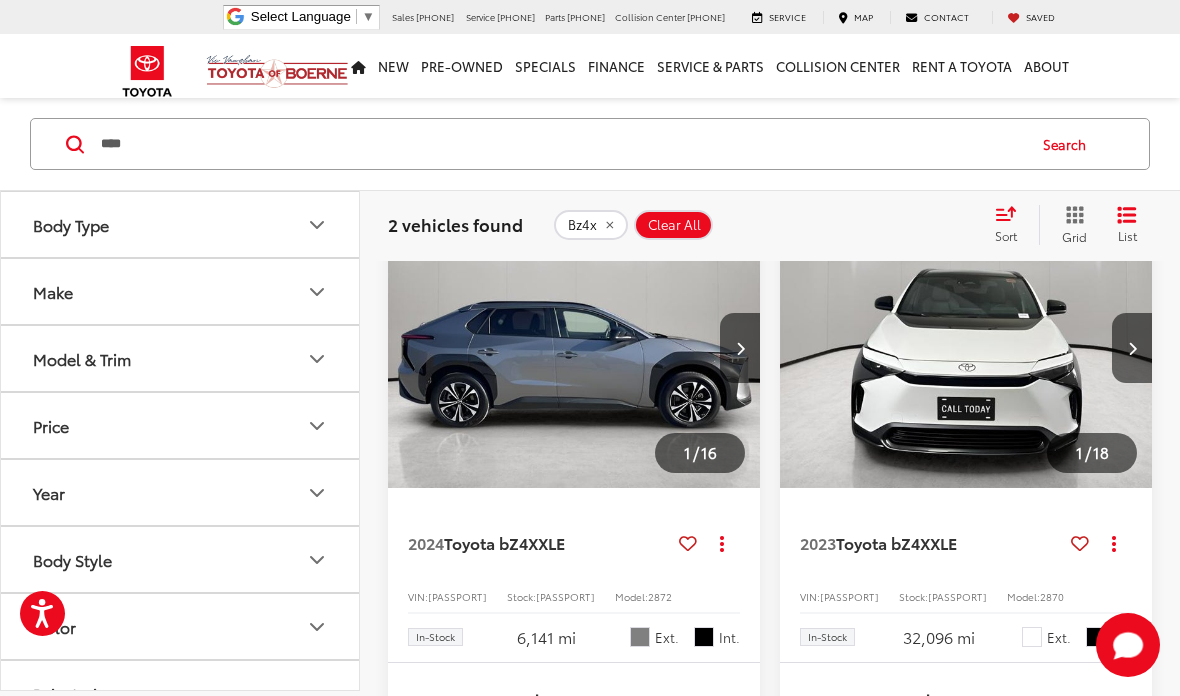 scroll, scrollTop: 0, scrollLeft: 0, axis: both 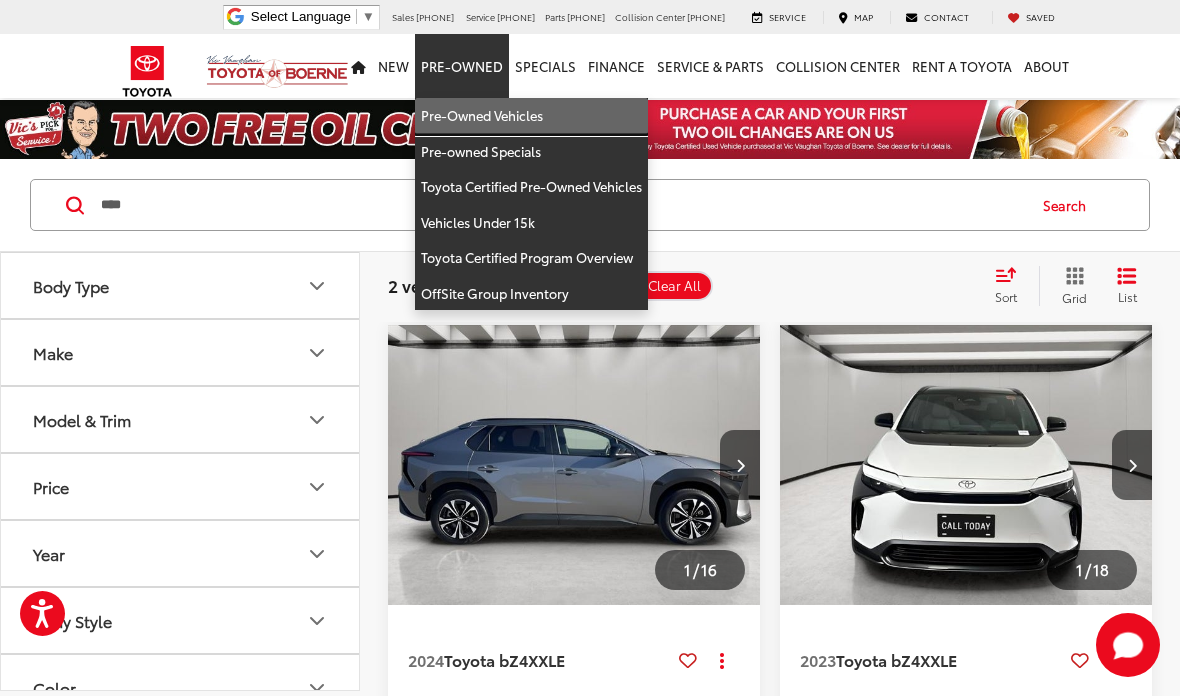 click on "Pre-Owned Vehicles" at bounding box center [531, 116] 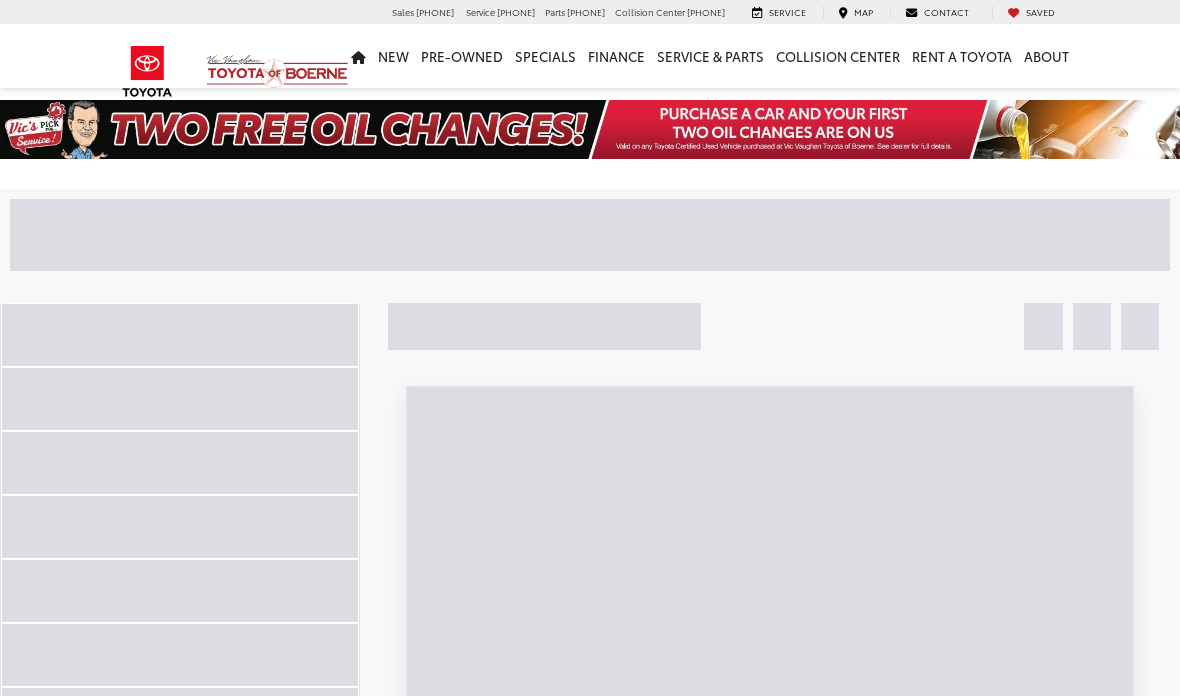 scroll, scrollTop: 0, scrollLeft: 0, axis: both 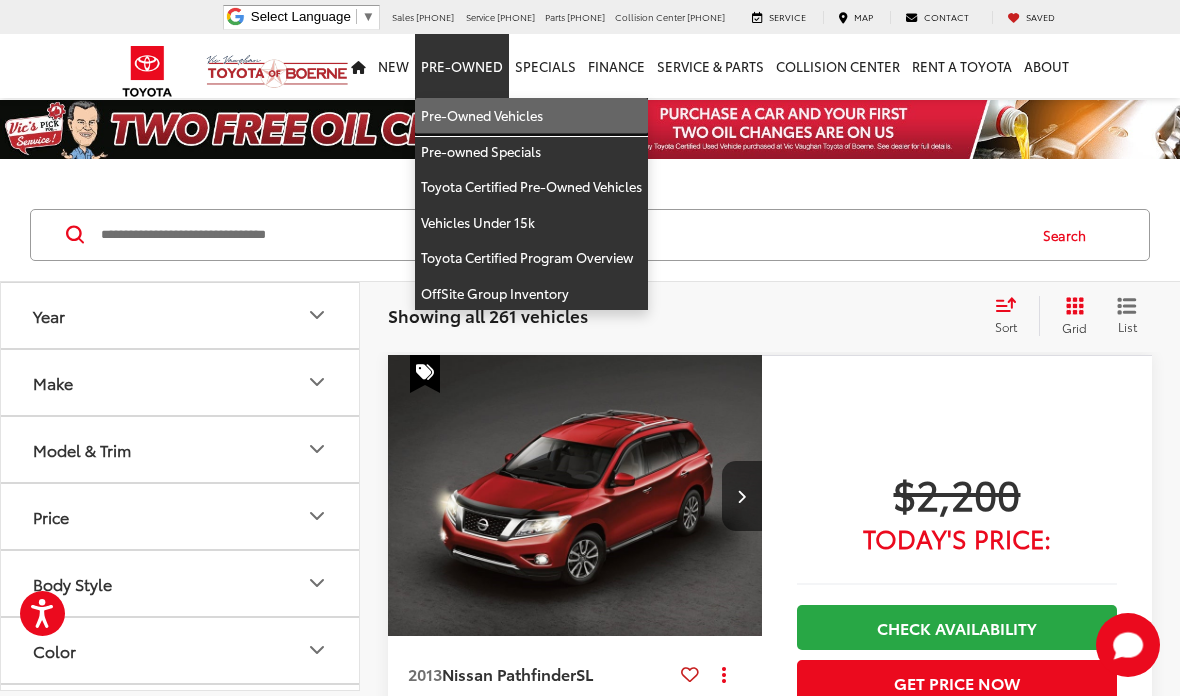 click on "Pre-Owned Vehicles" at bounding box center [531, 116] 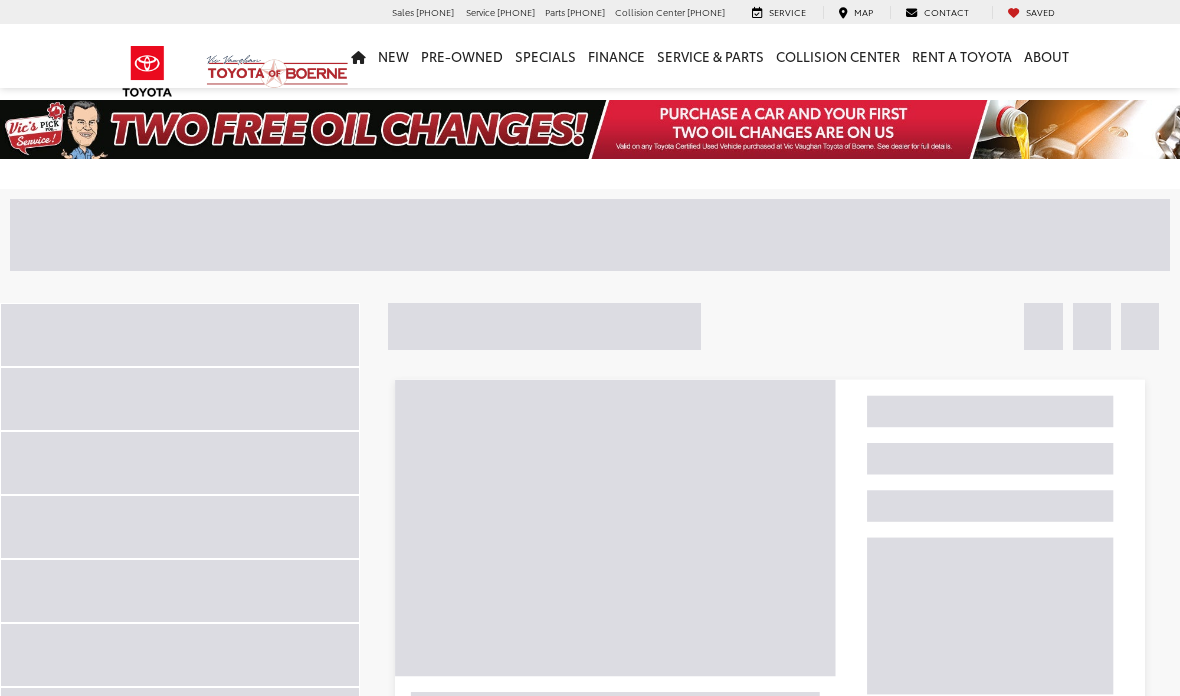 scroll, scrollTop: 0, scrollLeft: 0, axis: both 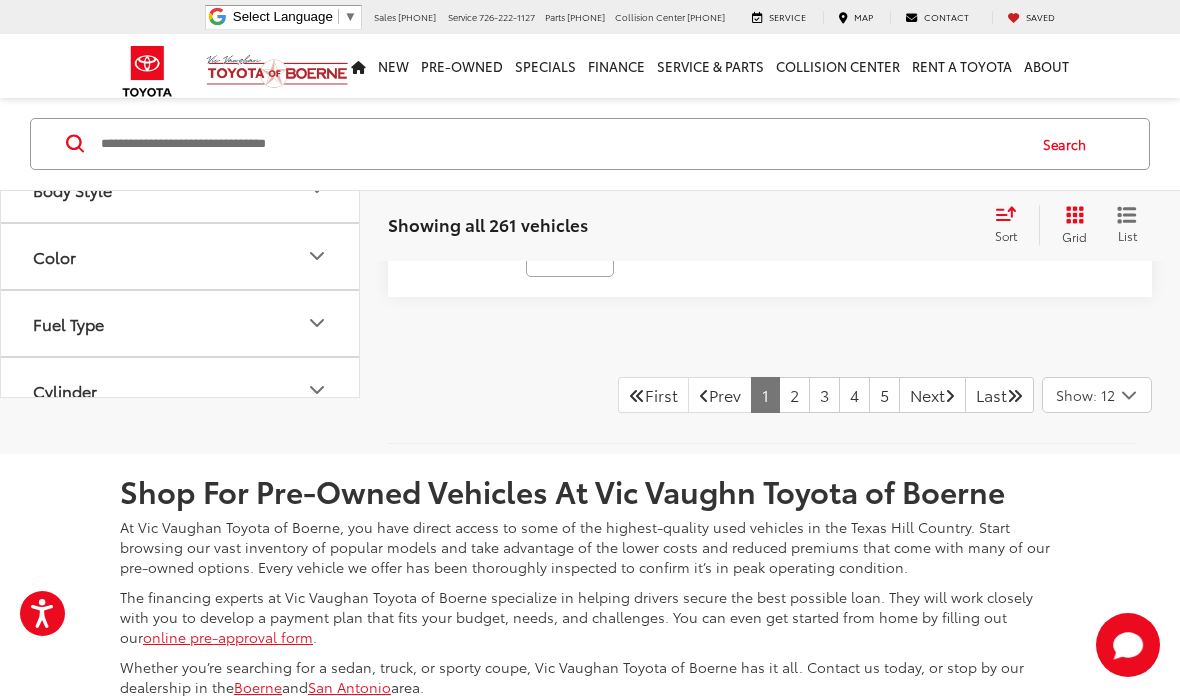 click on "2" at bounding box center (794, 395) 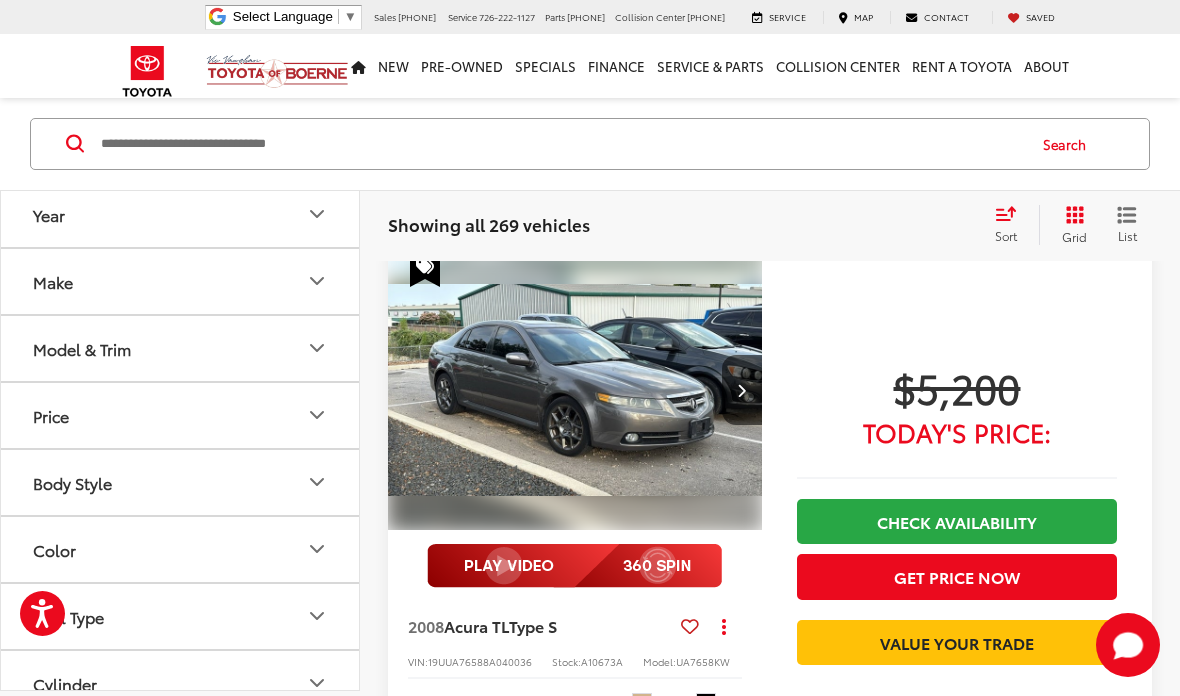 scroll, scrollTop: 0, scrollLeft: 0, axis: both 